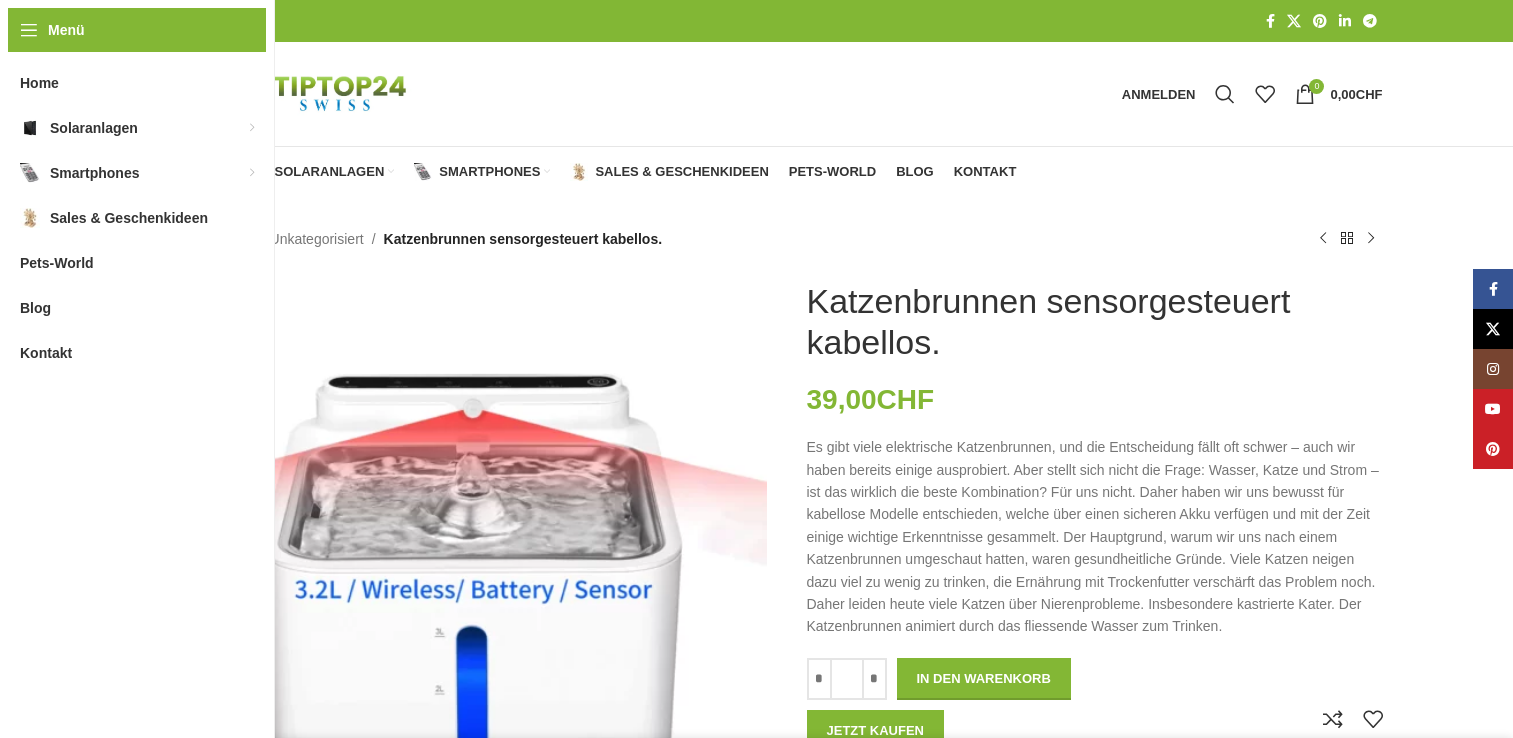 scroll, scrollTop: 0, scrollLeft: 0, axis: both 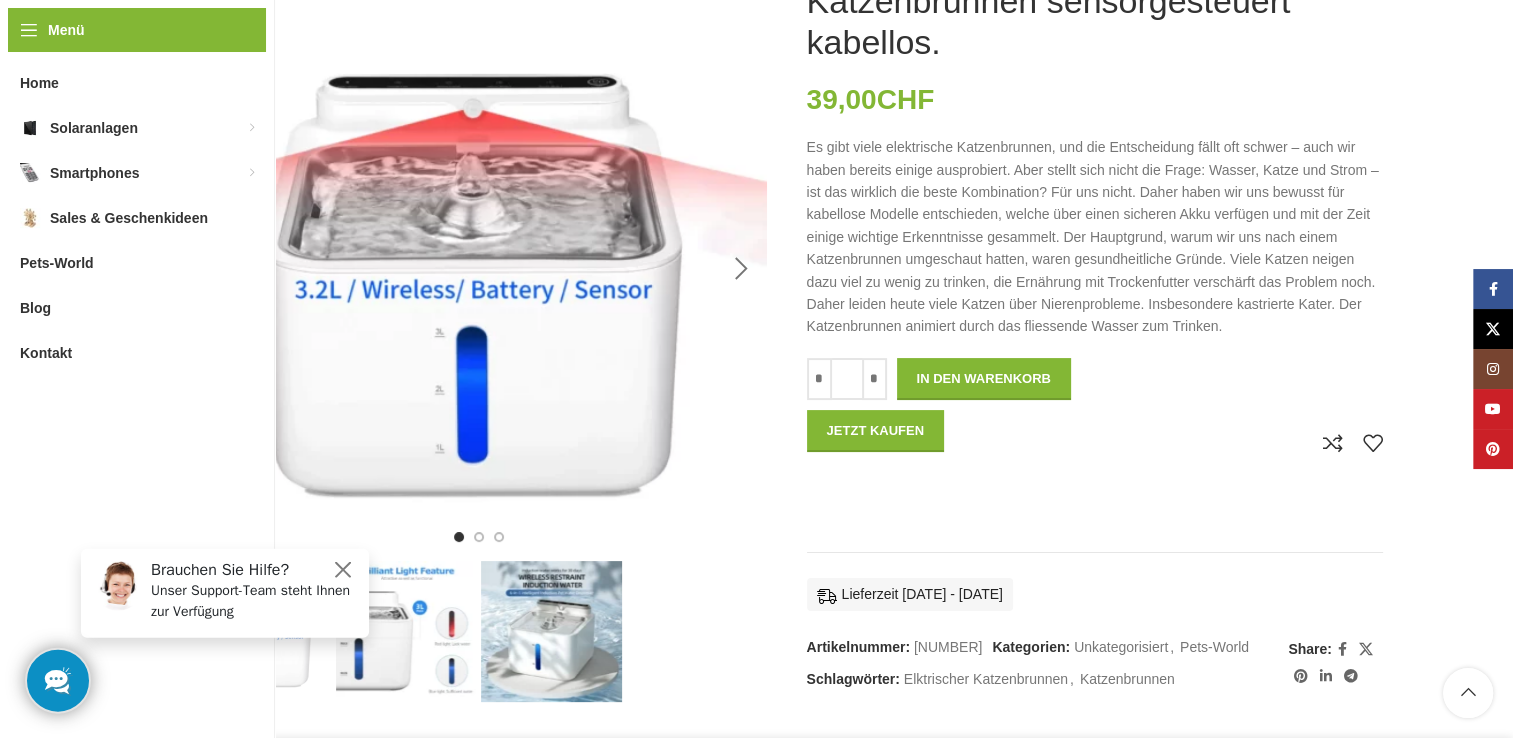 click at bounding box center [742, 269] 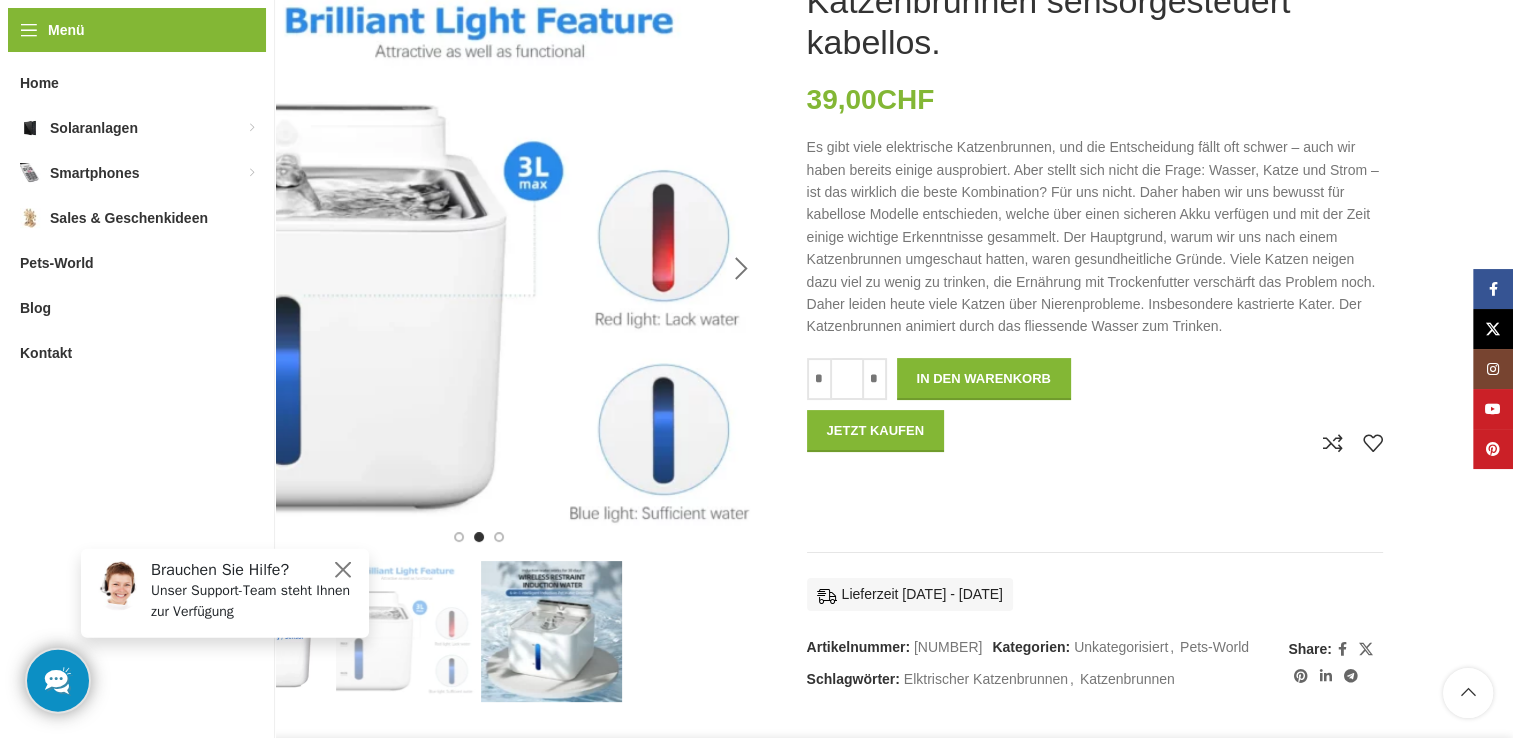 click at bounding box center [742, 269] 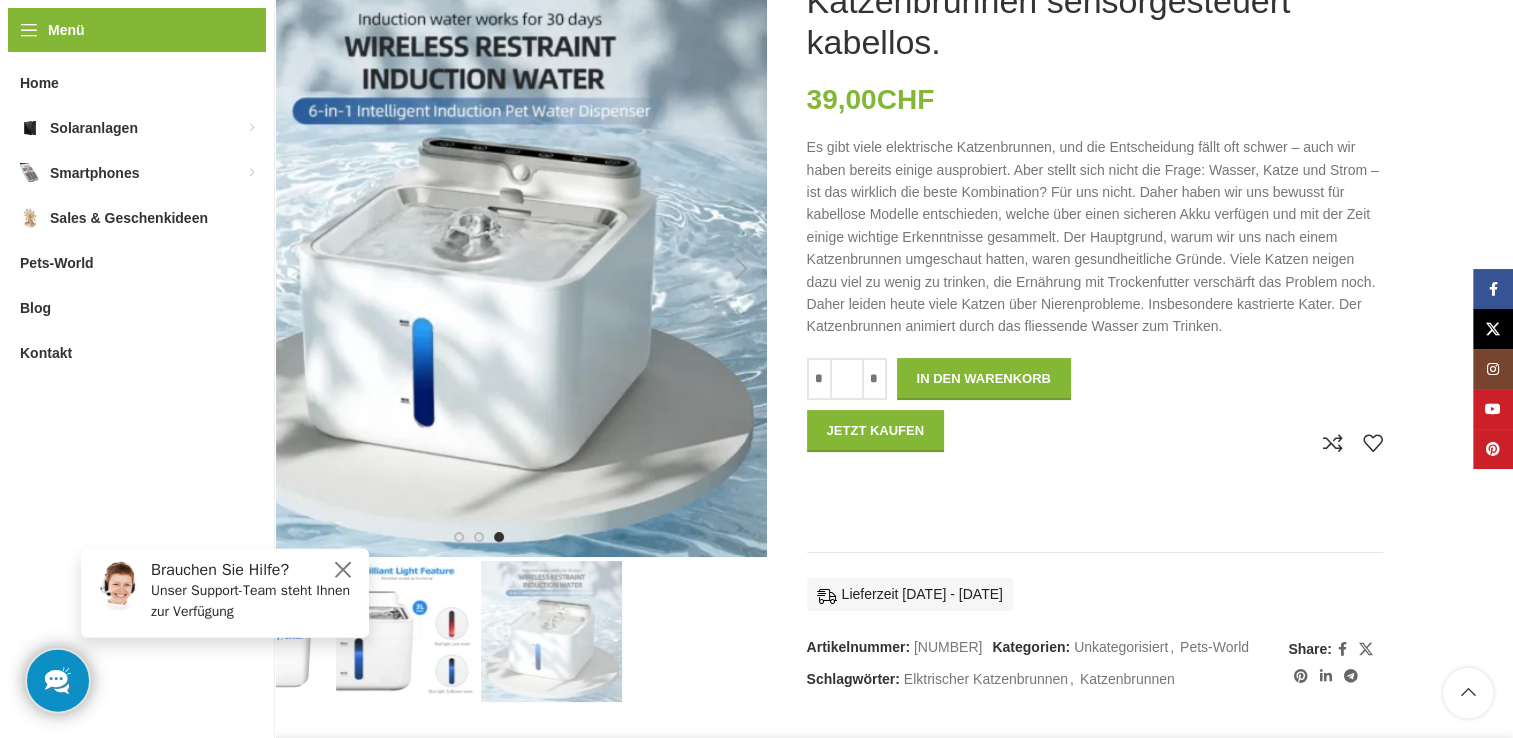 click at bounding box center [742, 269] 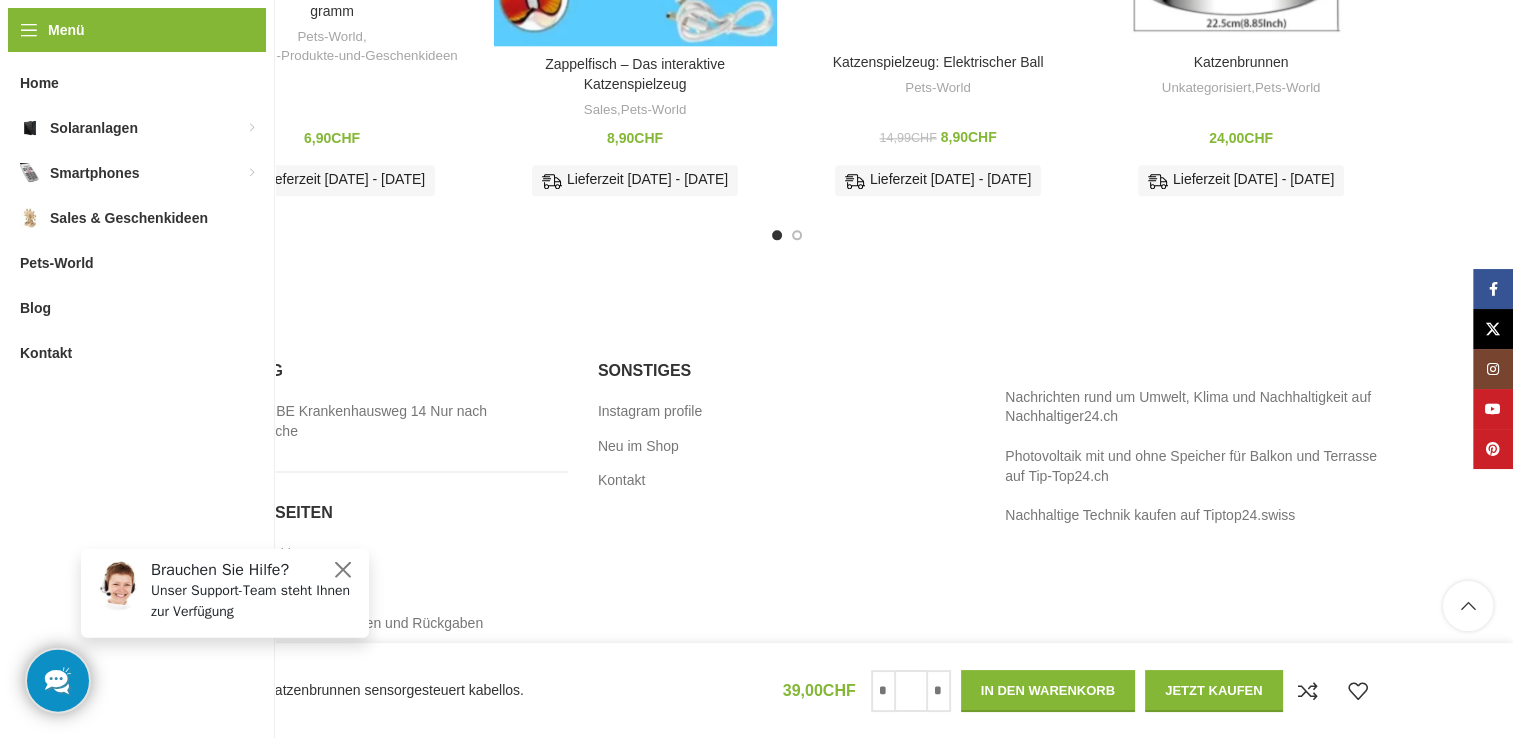 scroll, scrollTop: 2565, scrollLeft: 0, axis: vertical 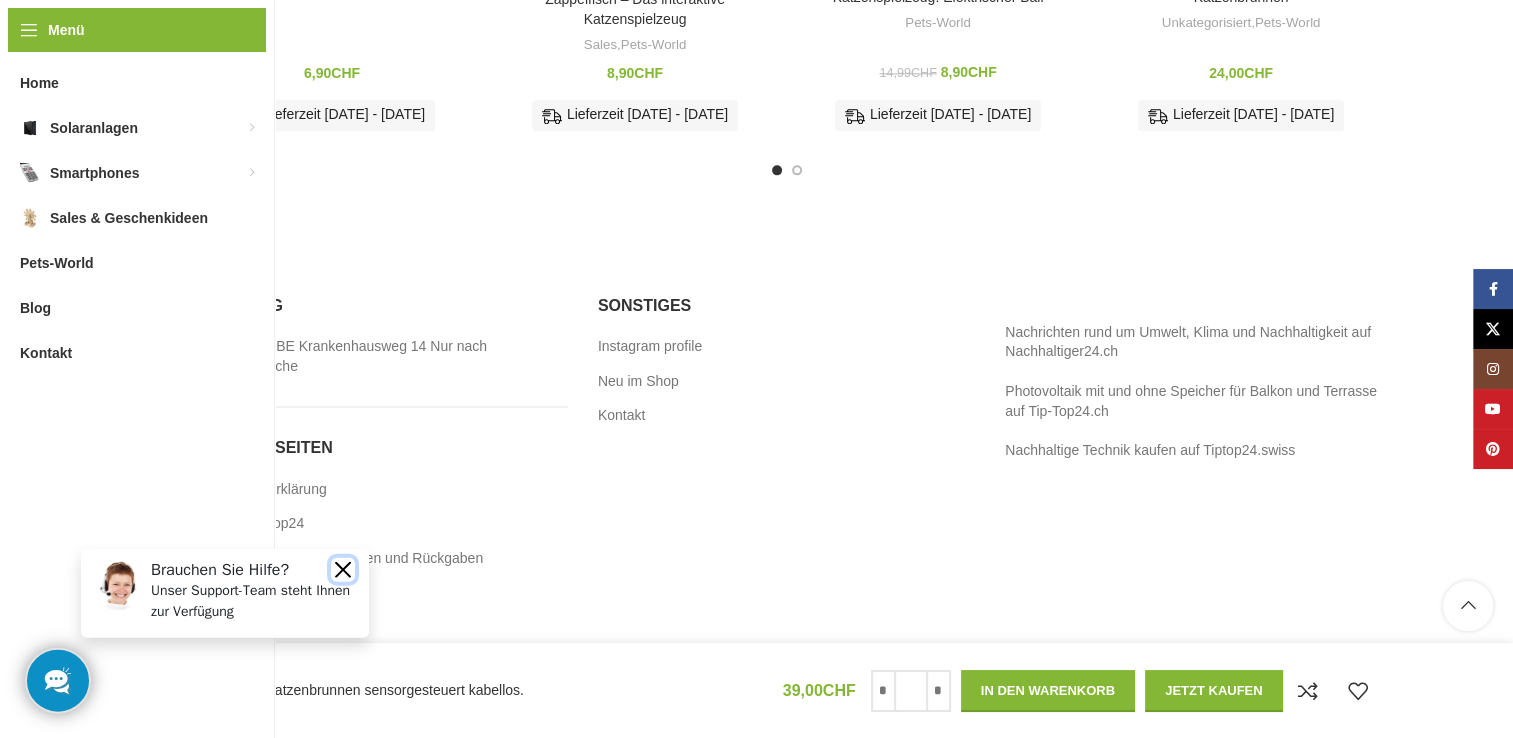 click at bounding box center [343, 569] 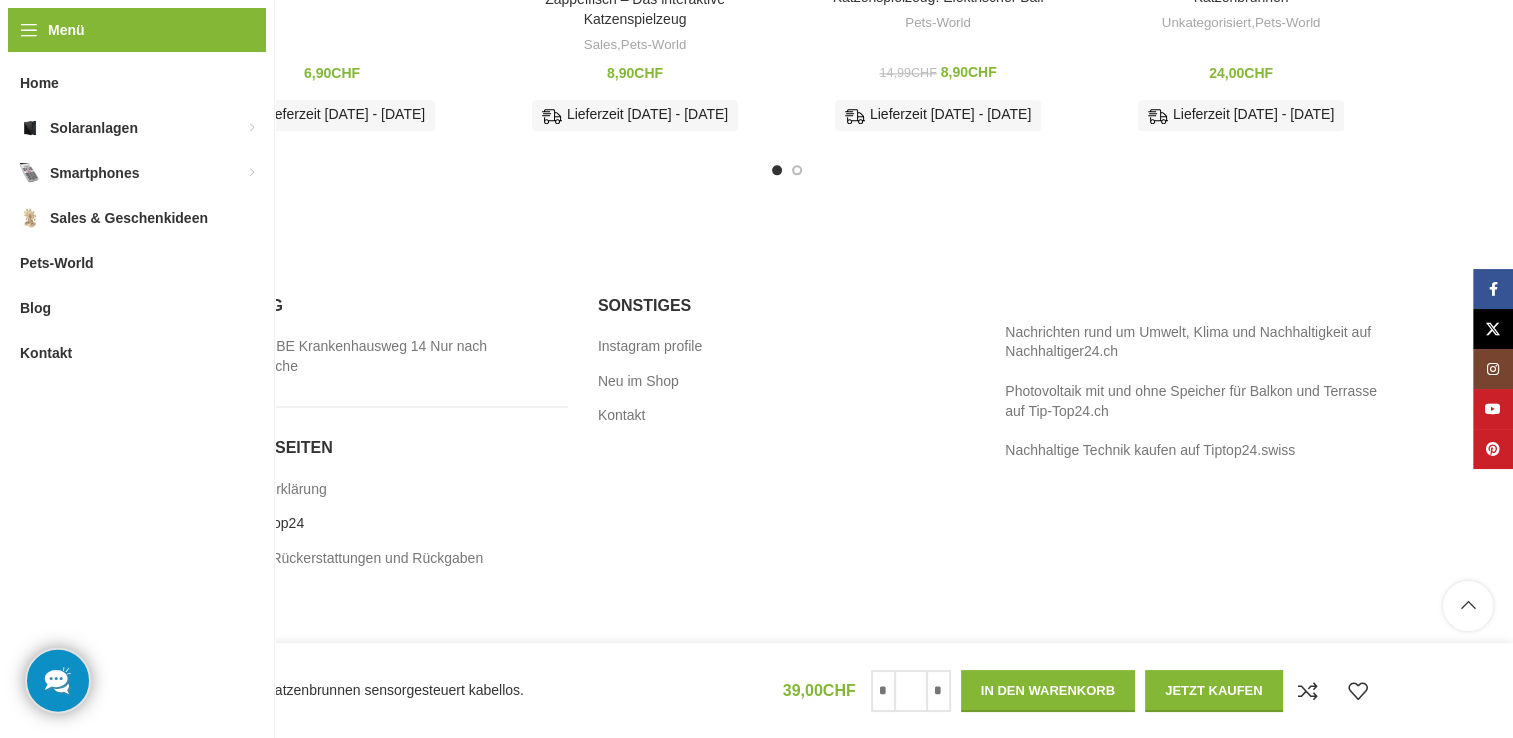 click on "AGB von Tiptop24" at bounding box center (249, 524) 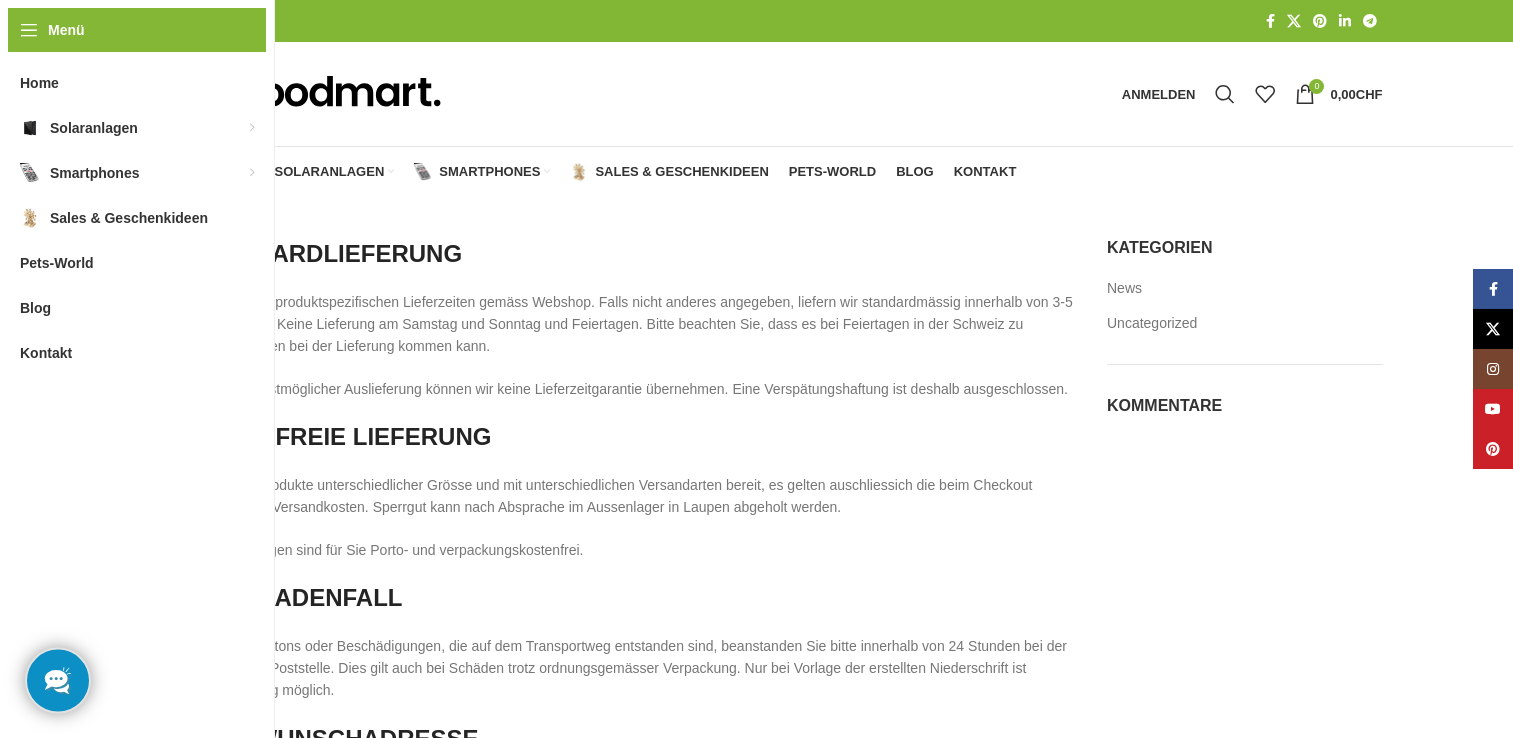 scroll, scrollTop: 0, scrollLeft: 0, axis: both 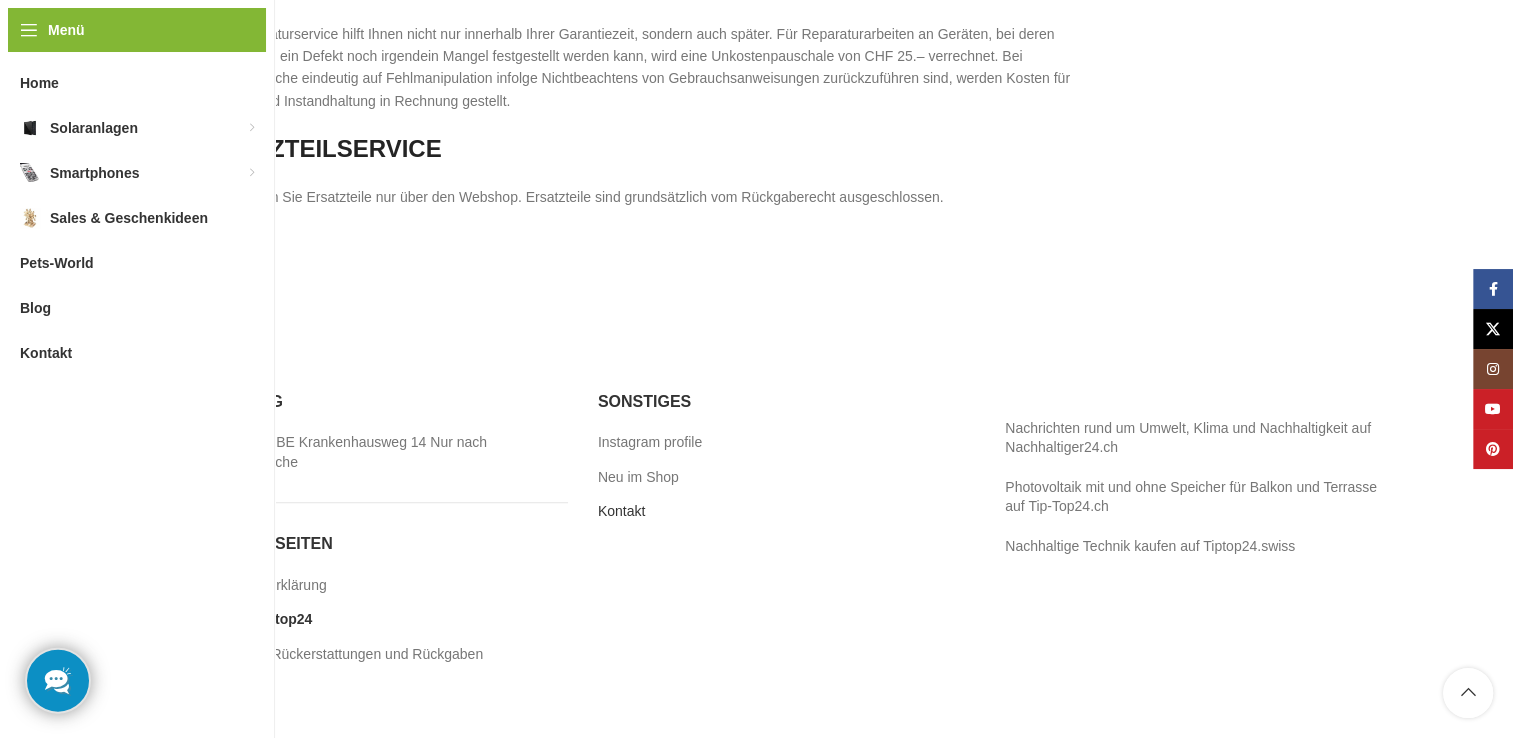 click on "Kontakt" at bounding box center [622, 512] 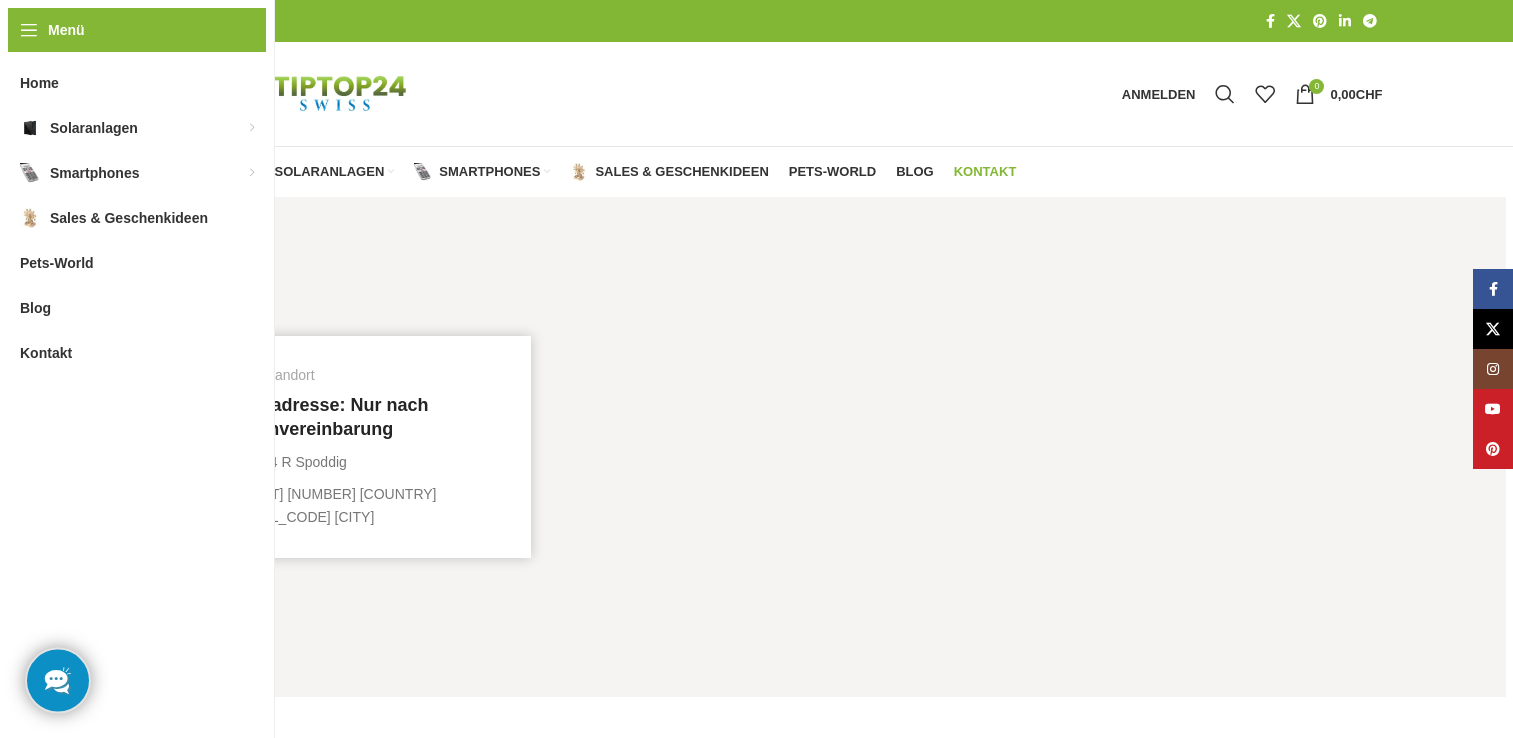 scroll, scrollTop: 0, scrollLeft: 0, axis: both 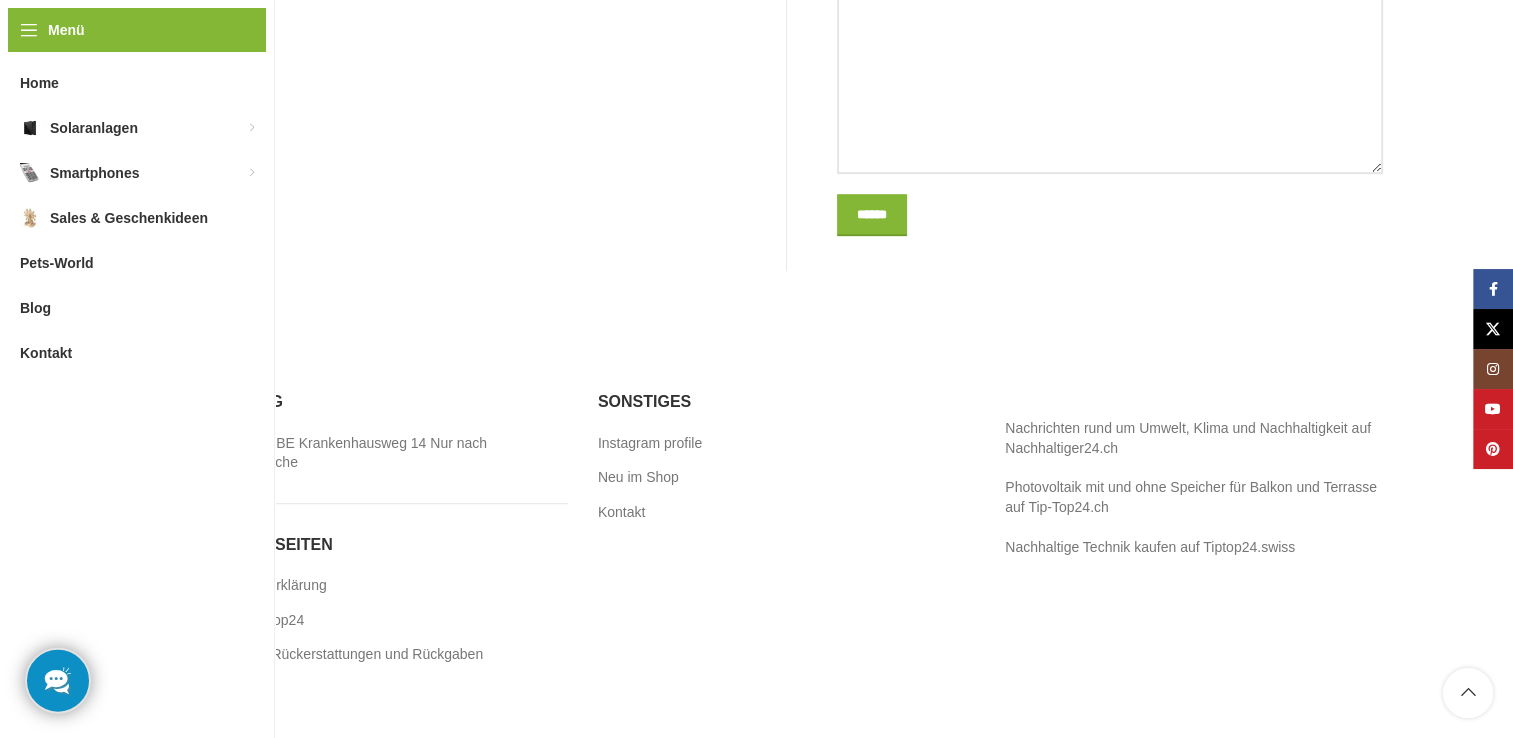 click on "Impressum" at bounding box center (226, 690) 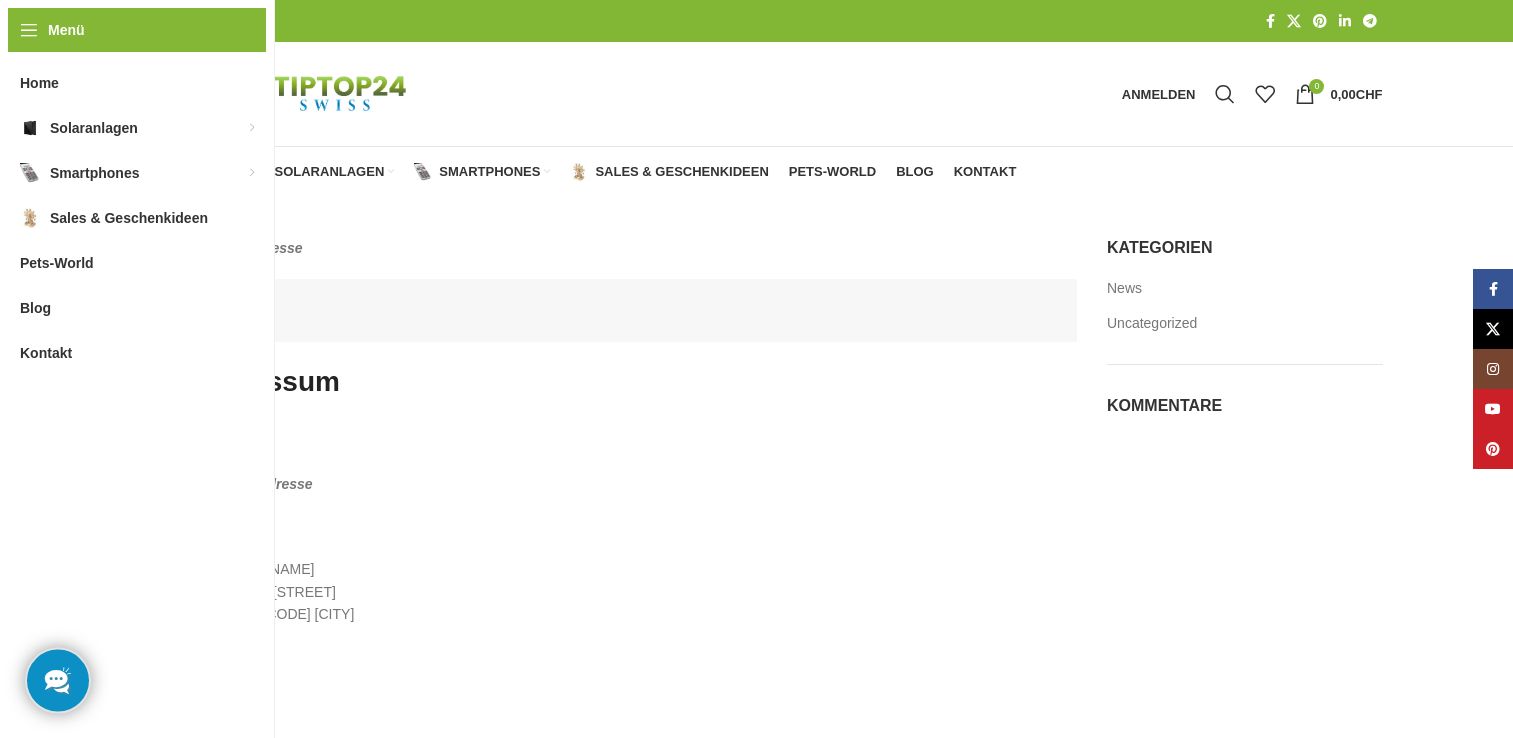 scroll, scrollTop: 0, scrollLeft: 0, axis: both 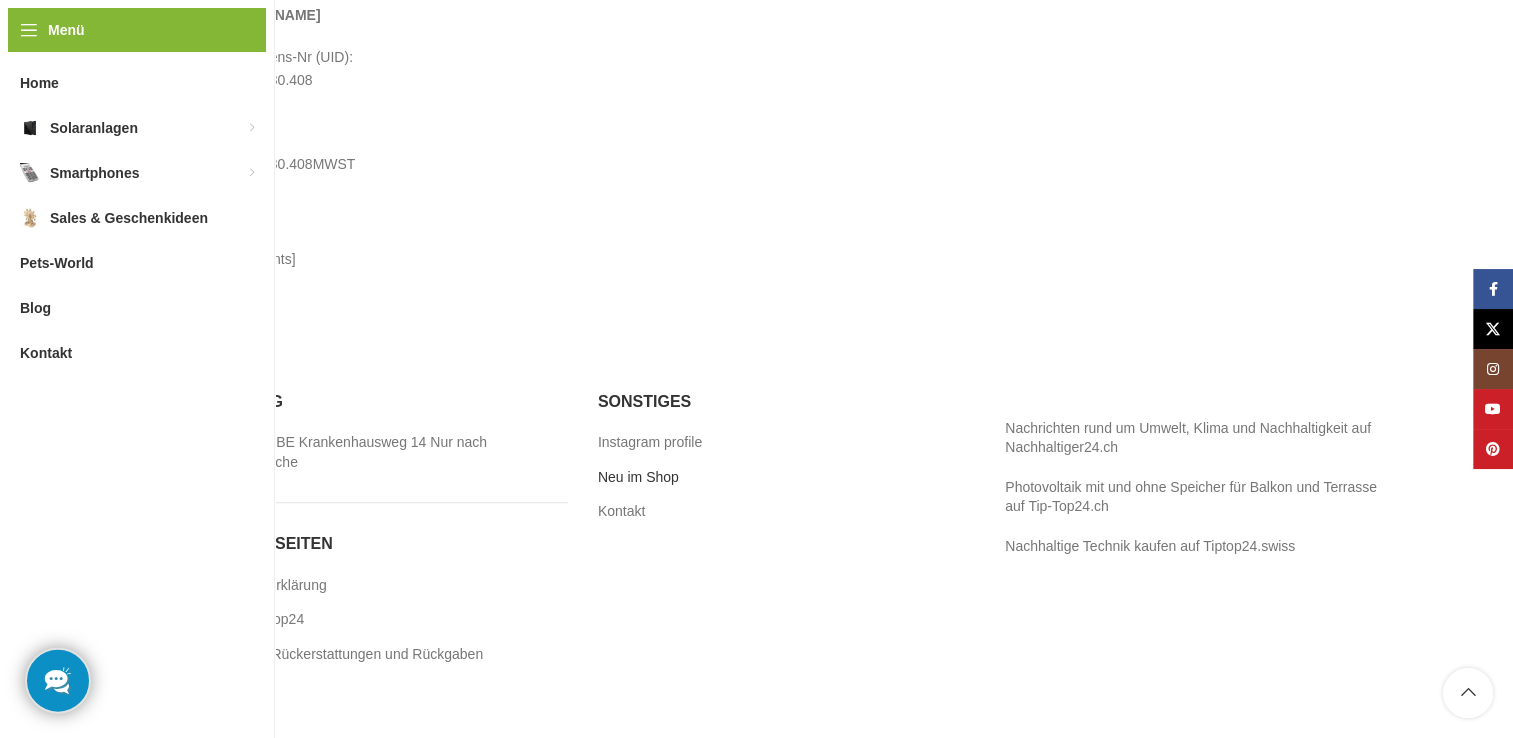 click on "Neu im Shop" at bounding box center [639, 478] 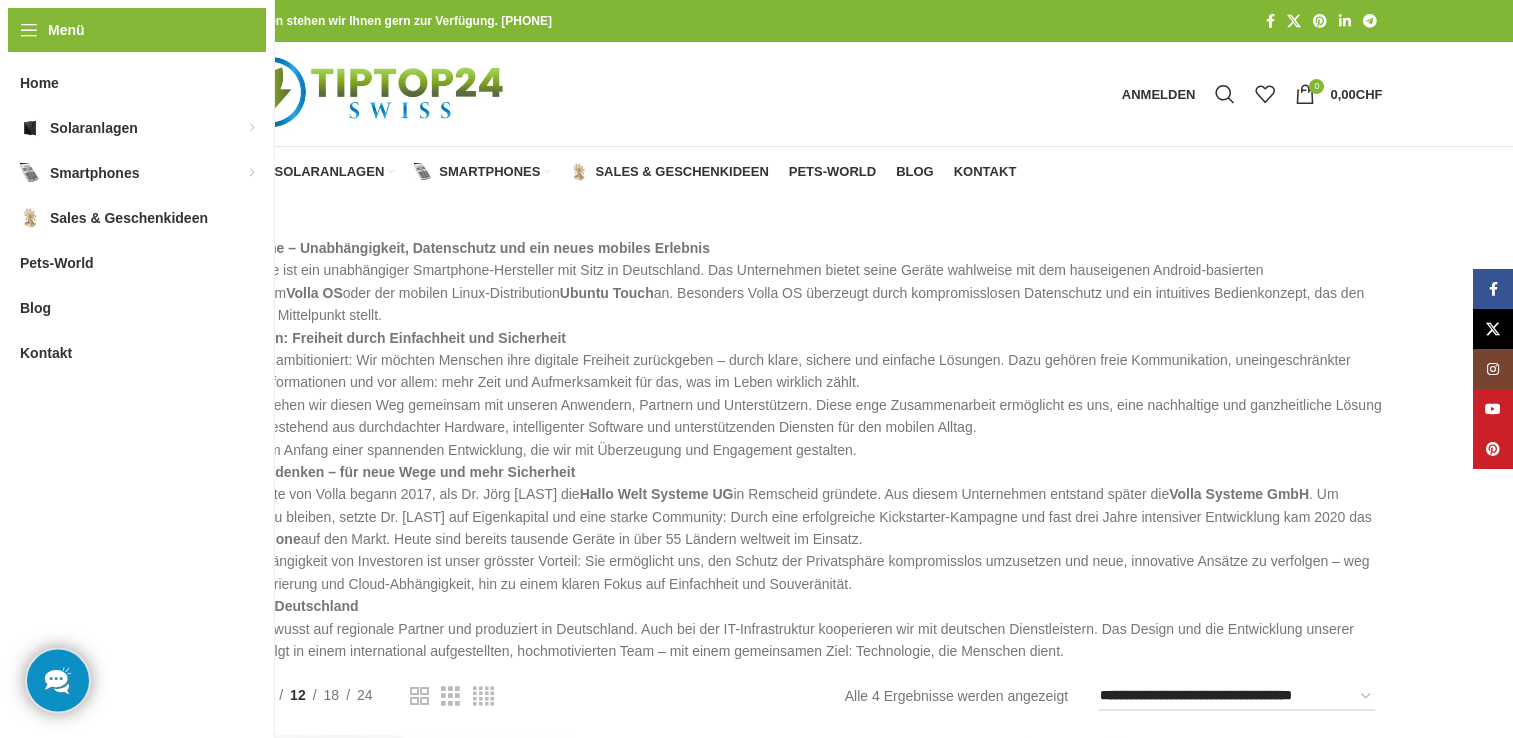 scroll, scrollTop: 0, scrollLeft: 0, axis: both 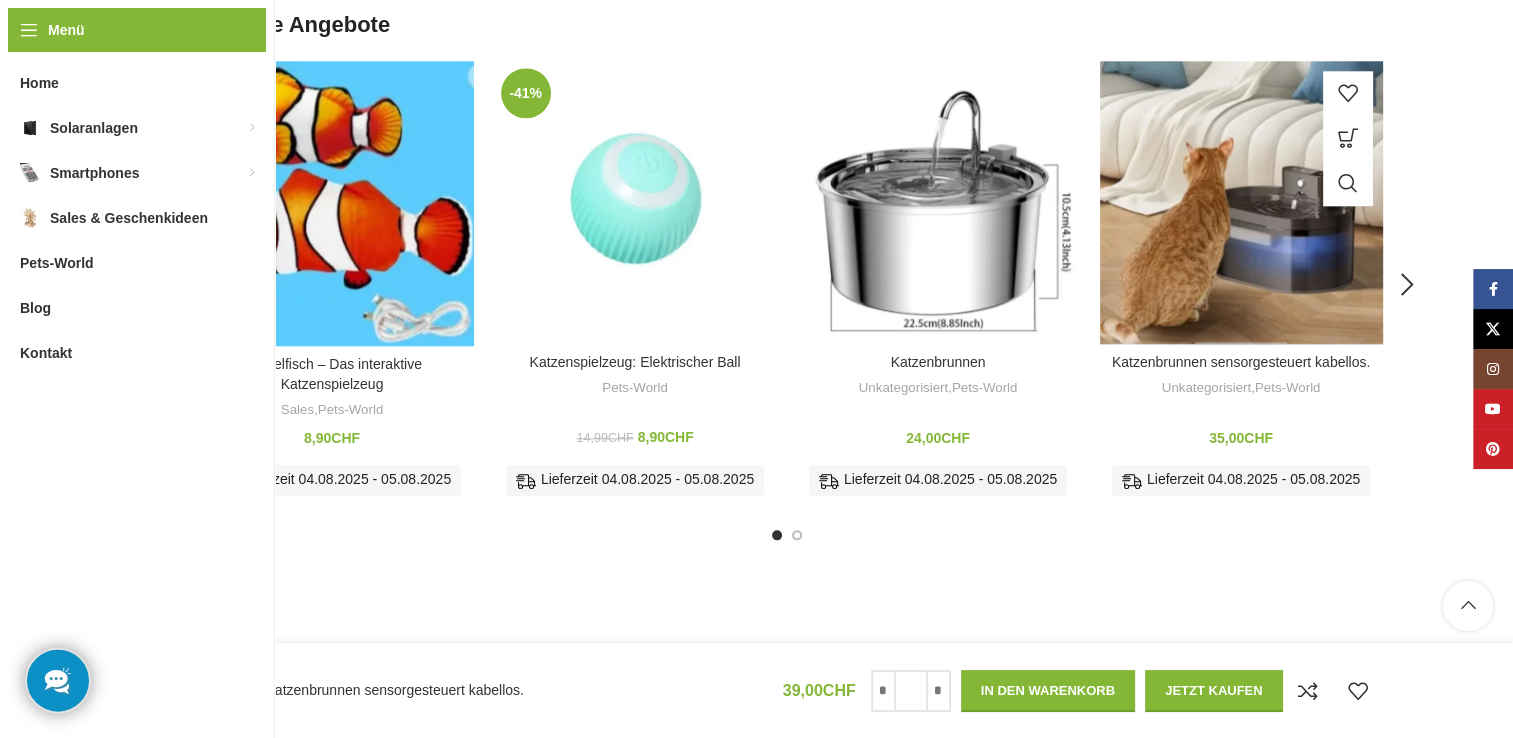 click at bounding box center (1241, 202) 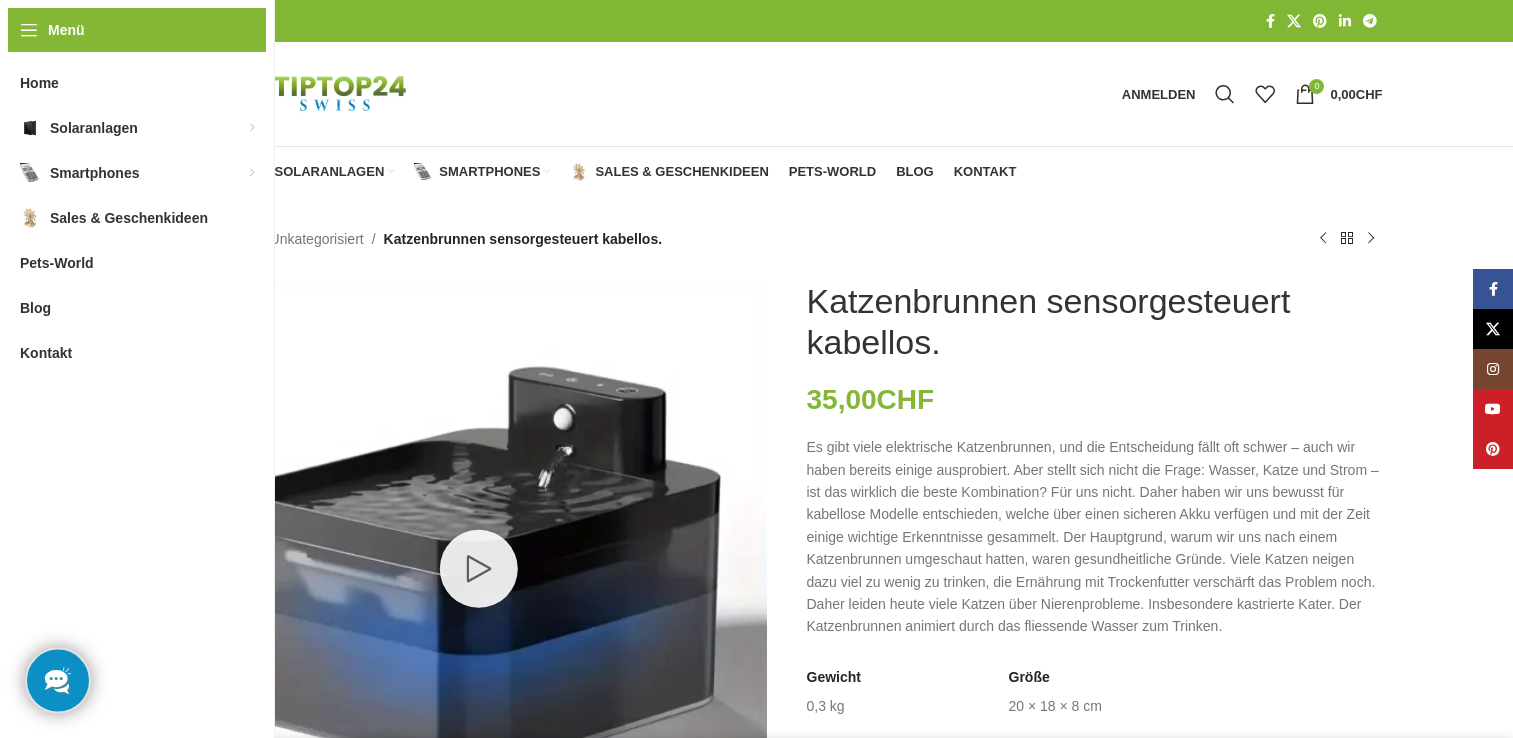 scroll, scrollTop: 0, scrollLeft: 0, axis: both 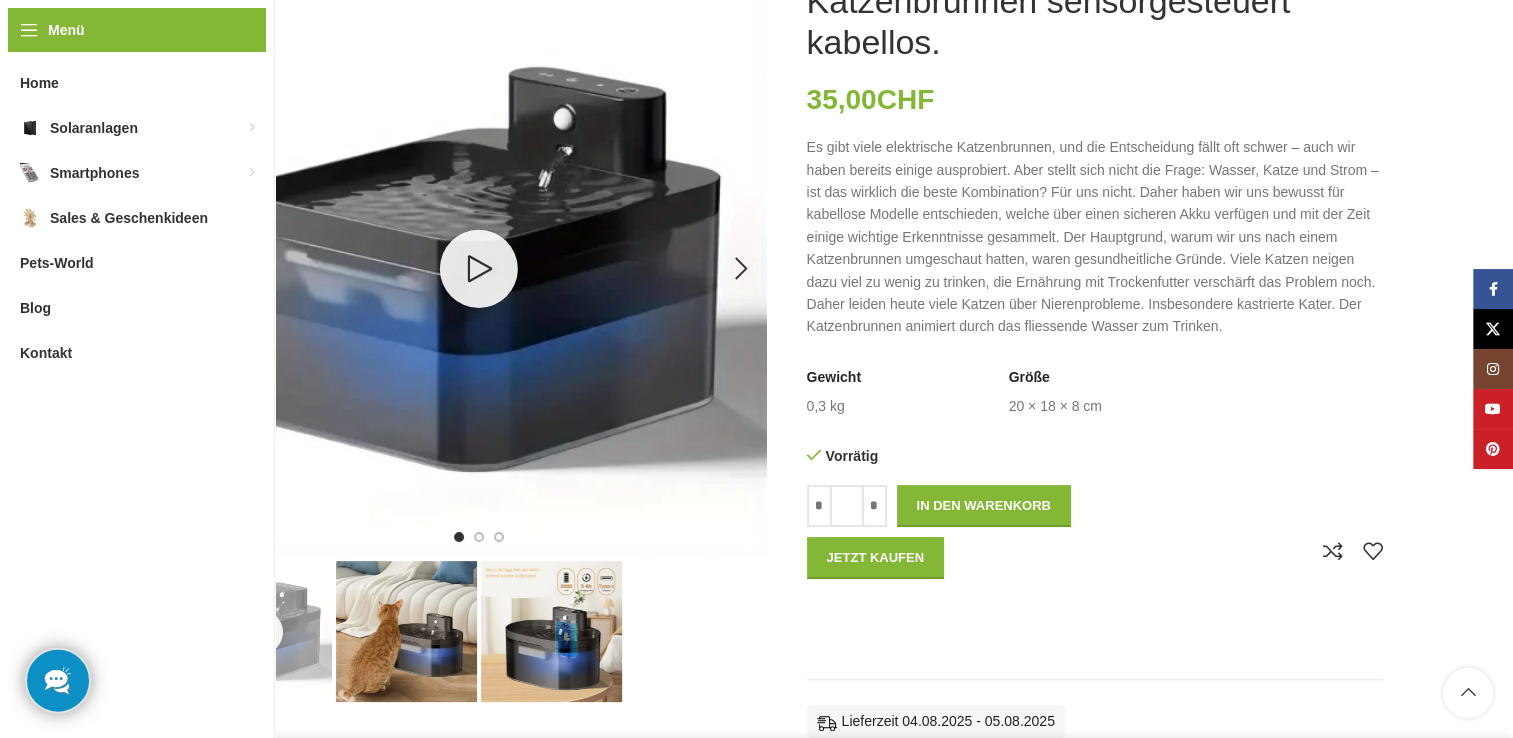 click at bounding box center (478, 269) 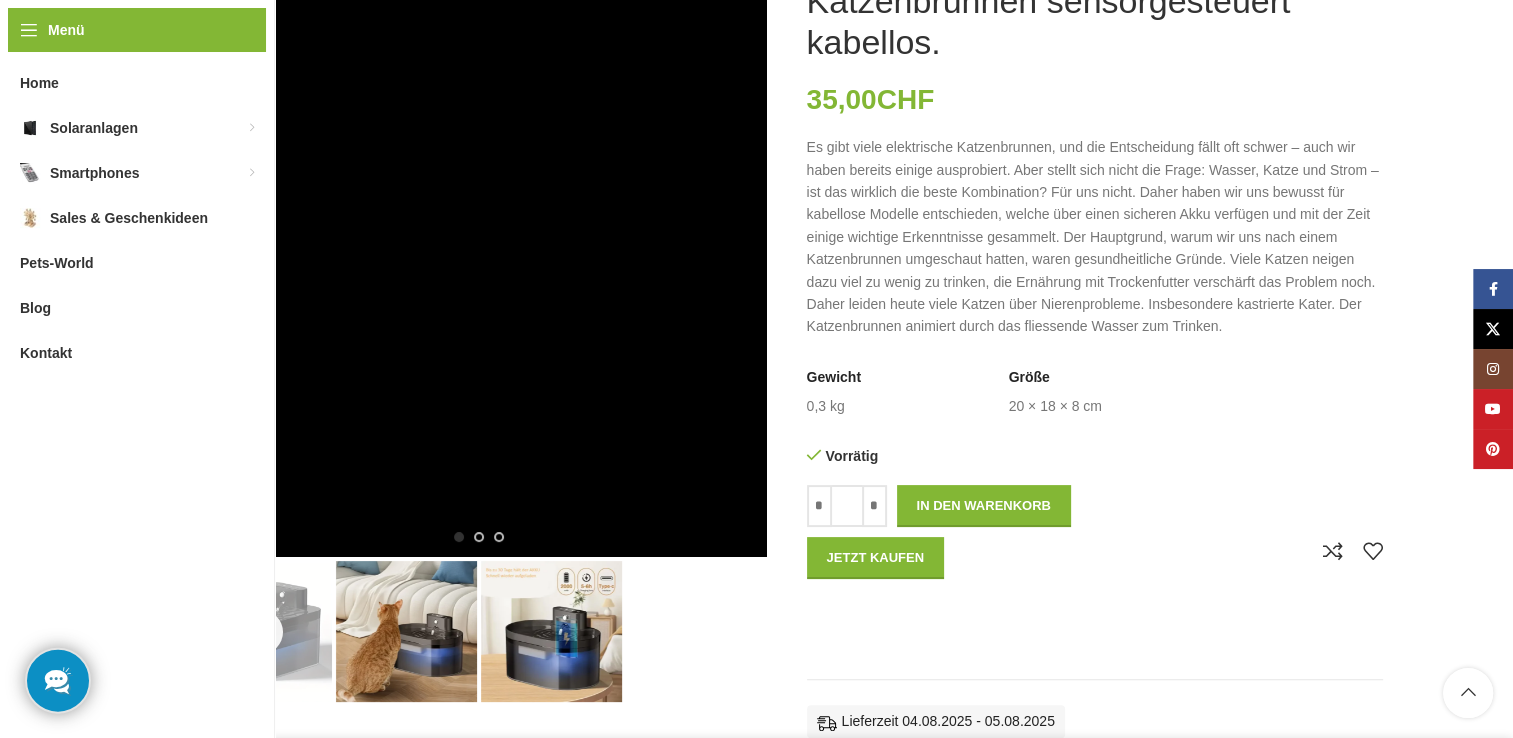 click at bounding box center [406, 631] 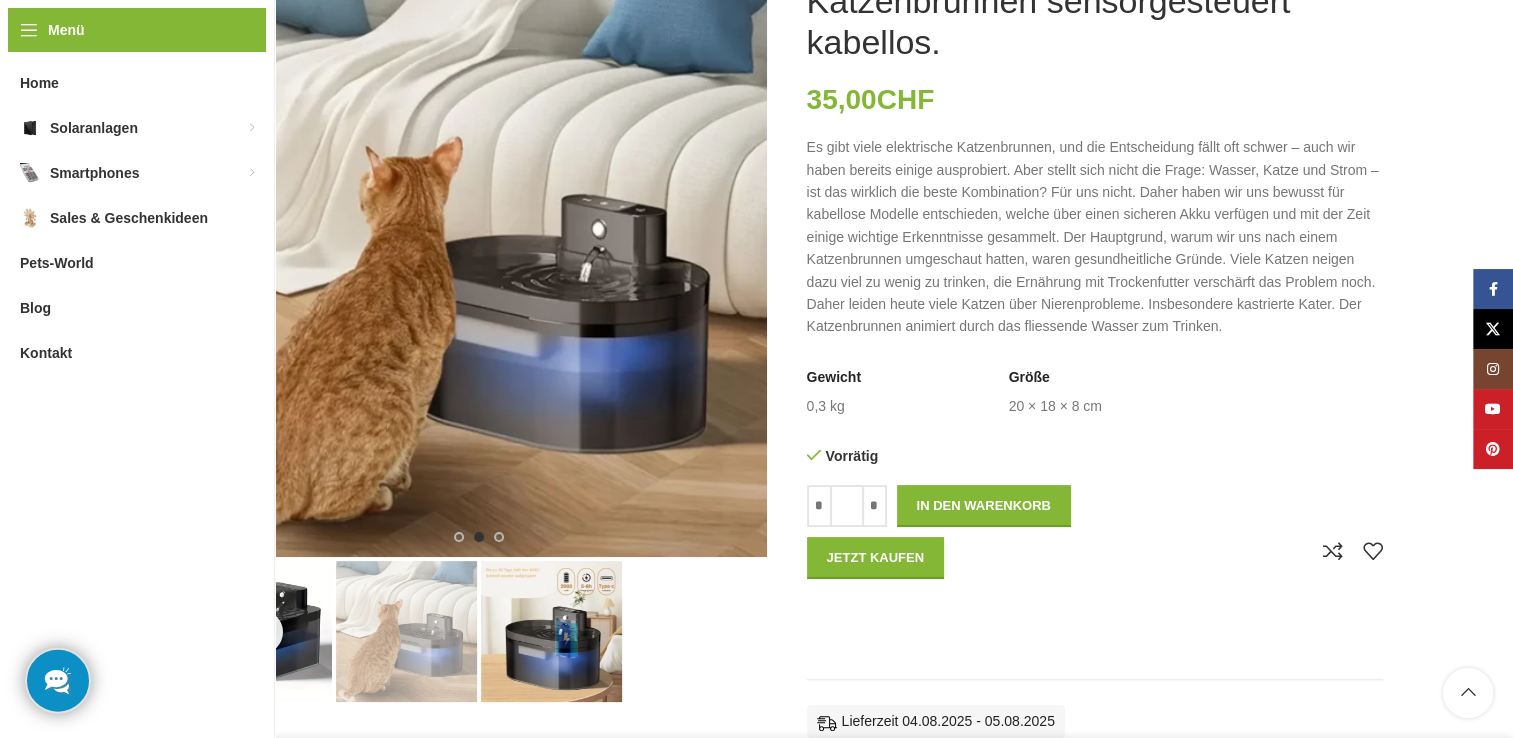 click at bounding box center (551, 631) 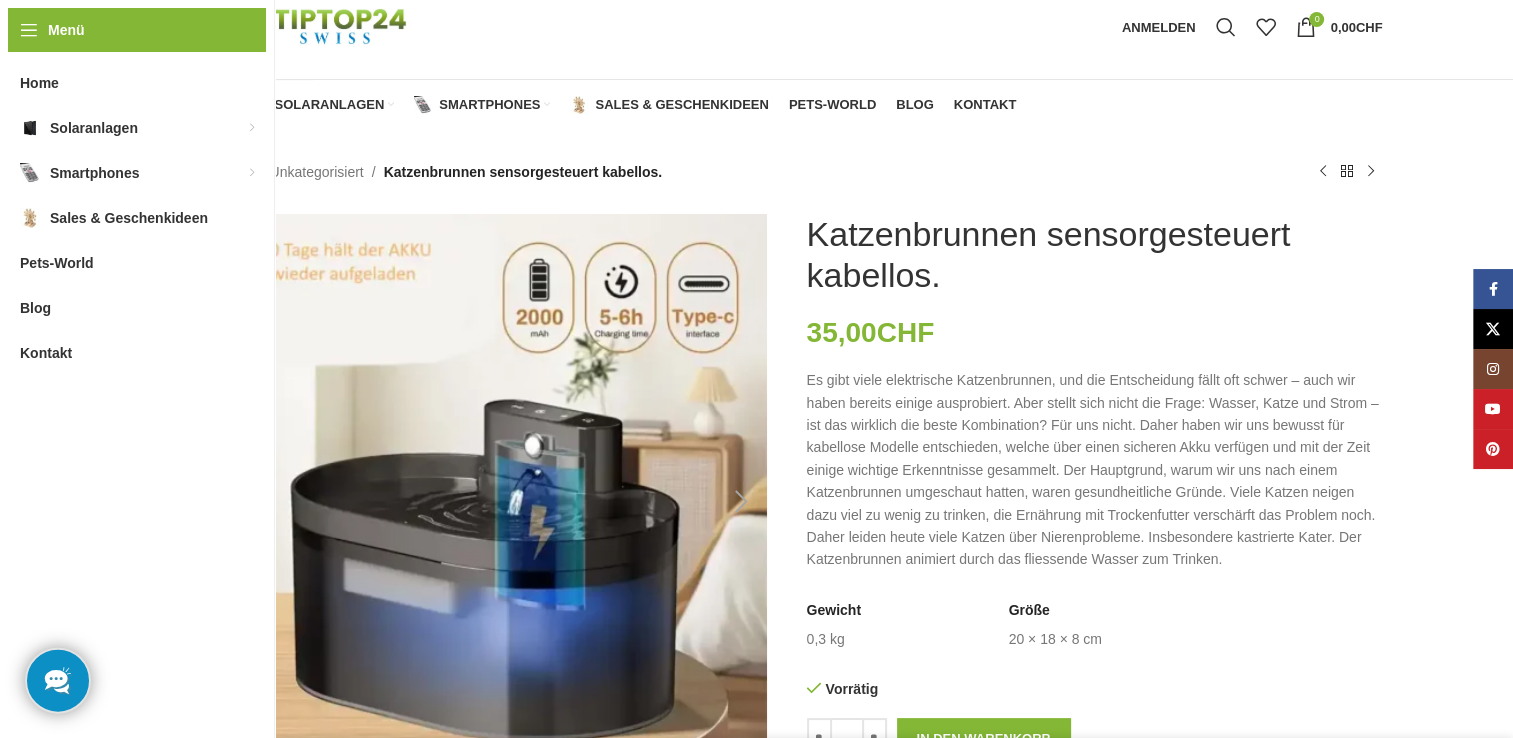scroll, scrollTop: 0, scrollLeft: 0, axis: both 